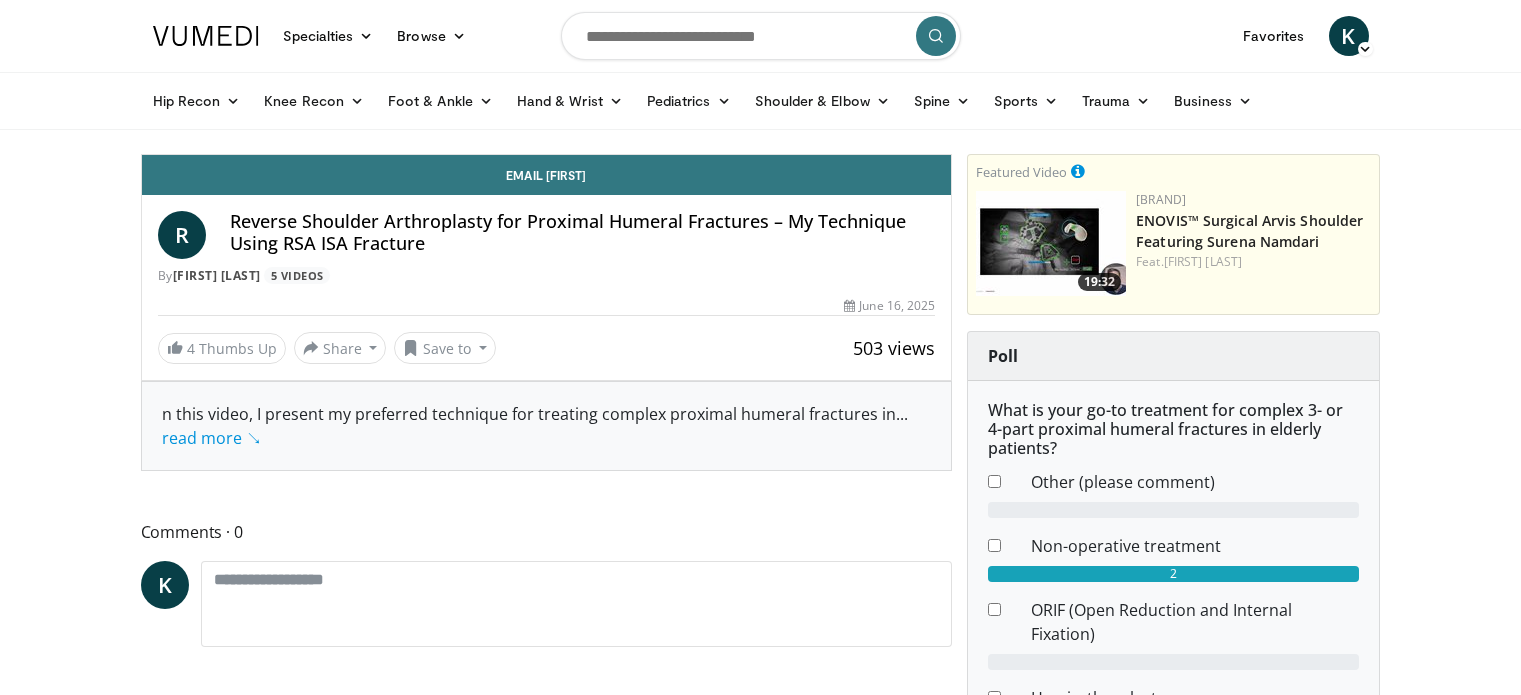 scroll, scrollTop: 0, scrollLeft: 0, axis: both 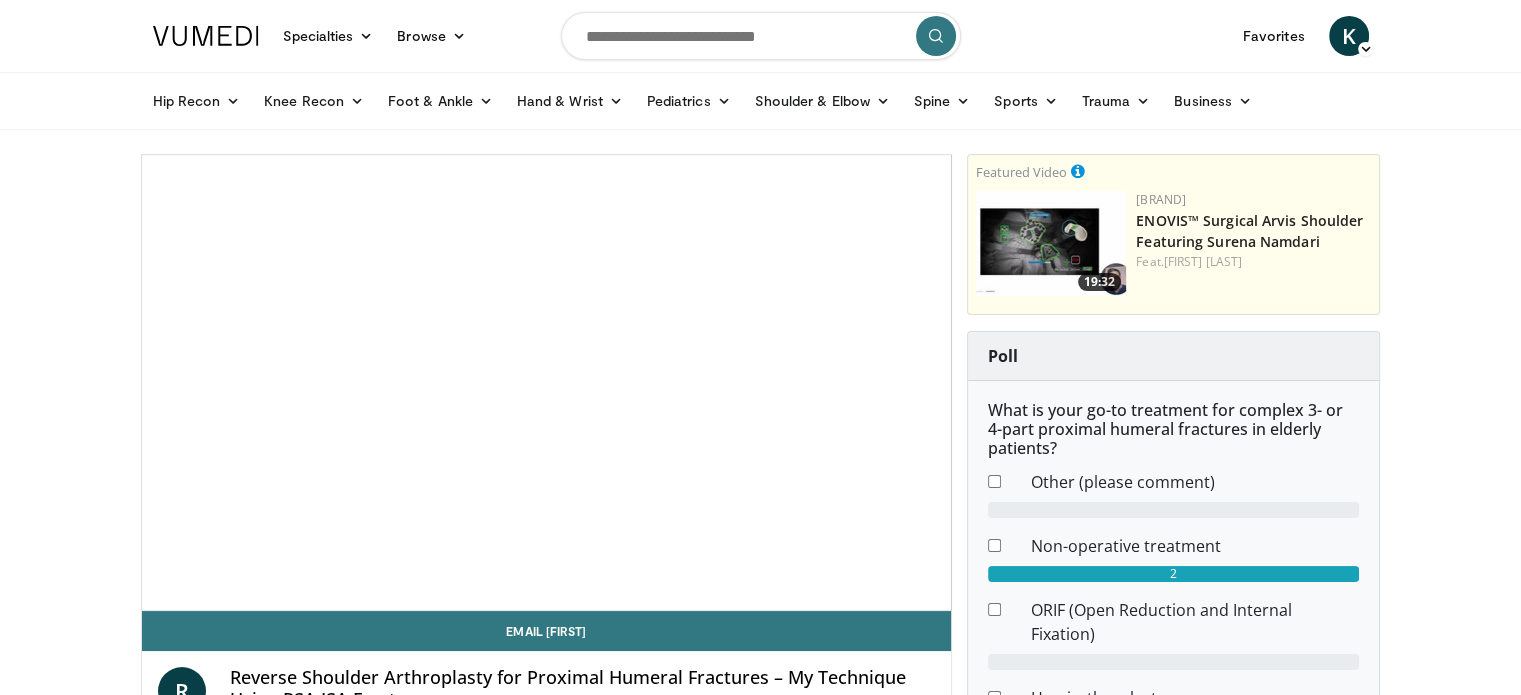 click at bounding box center [761, 36] 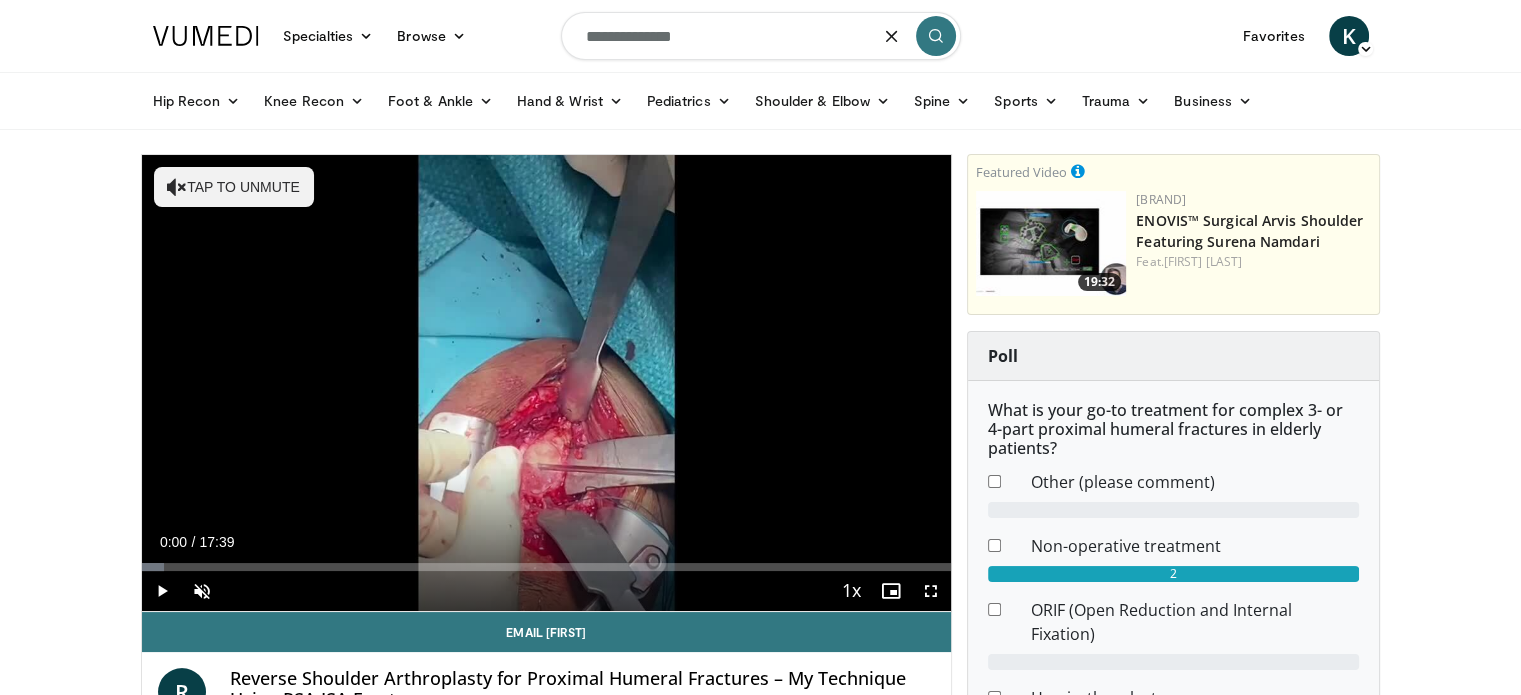 type on "**********" 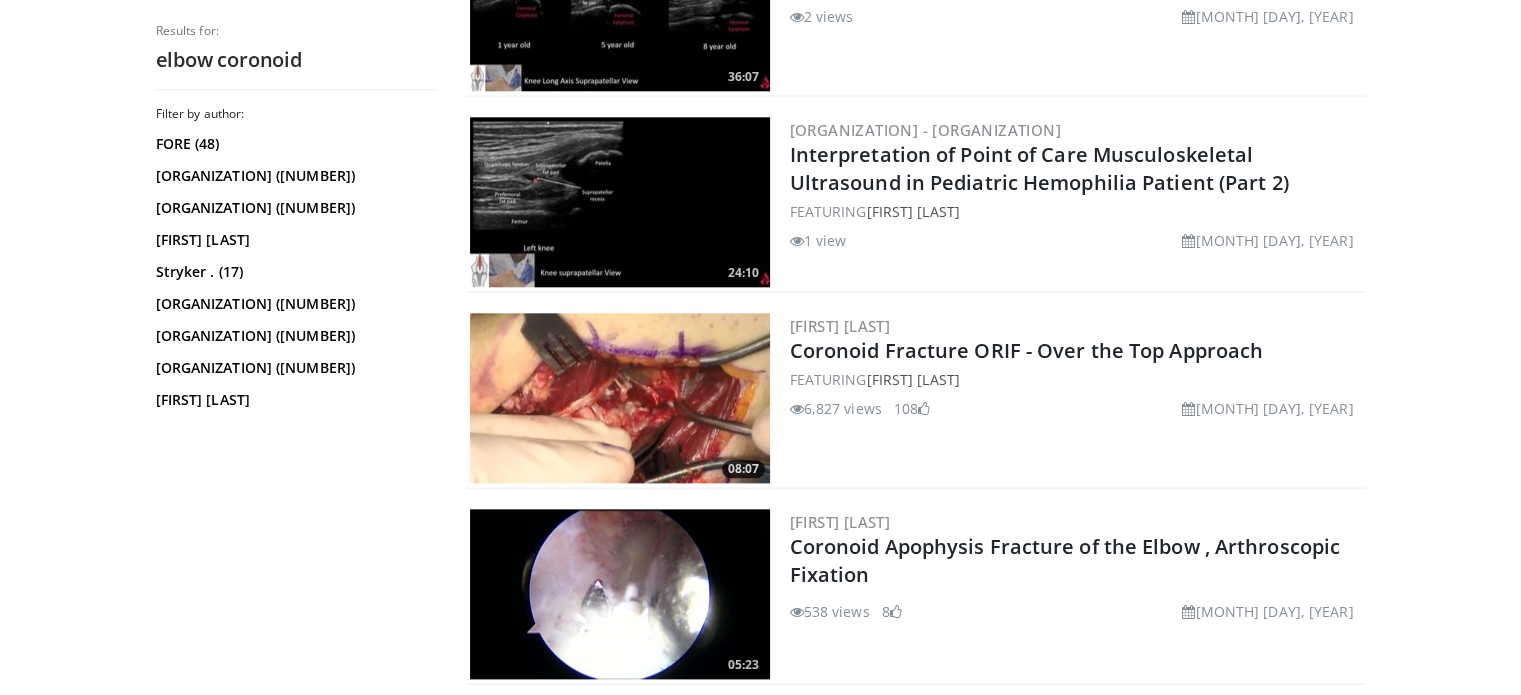 scroll, scrollTop: 2300, scrollLeft: 0, axis: vertical 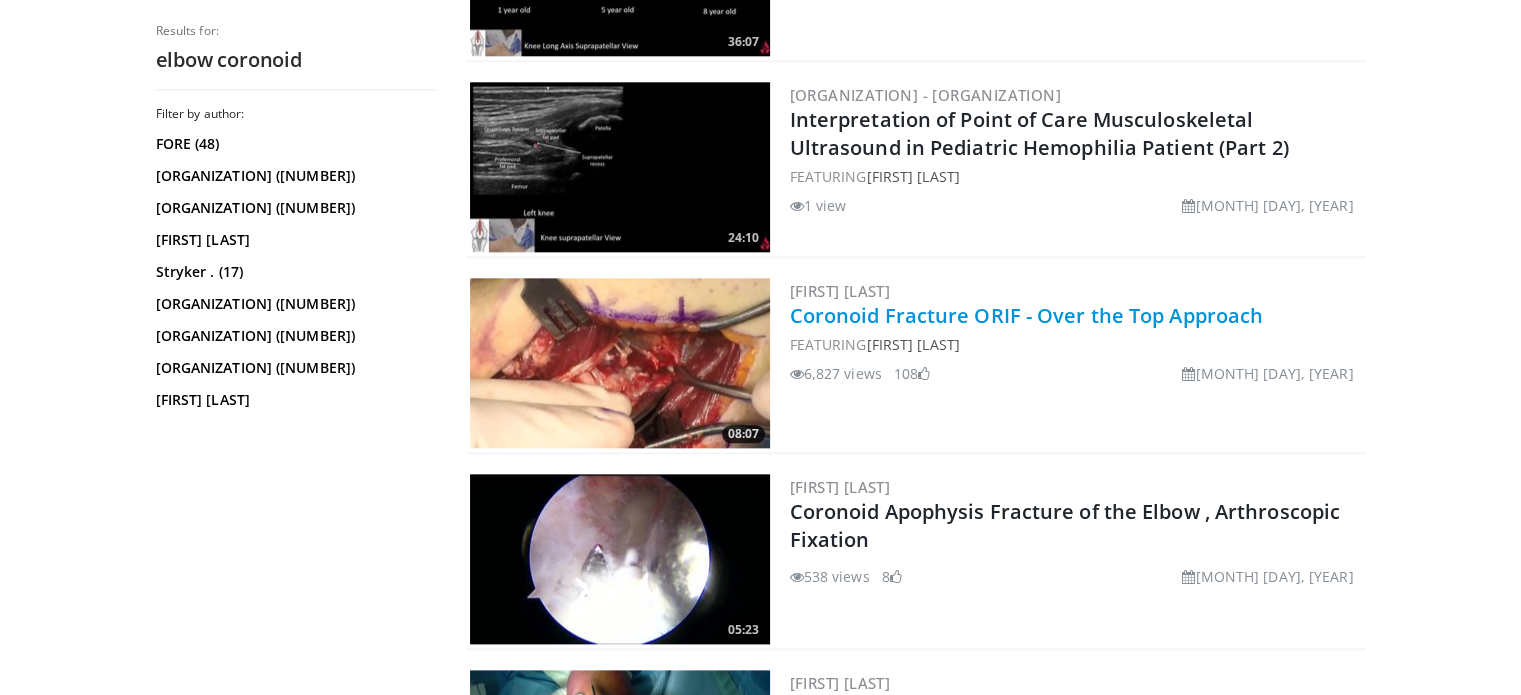 click on "Coronoid Fracture ORIF - Over the Top Approach" at bounding box center (1027, 315) 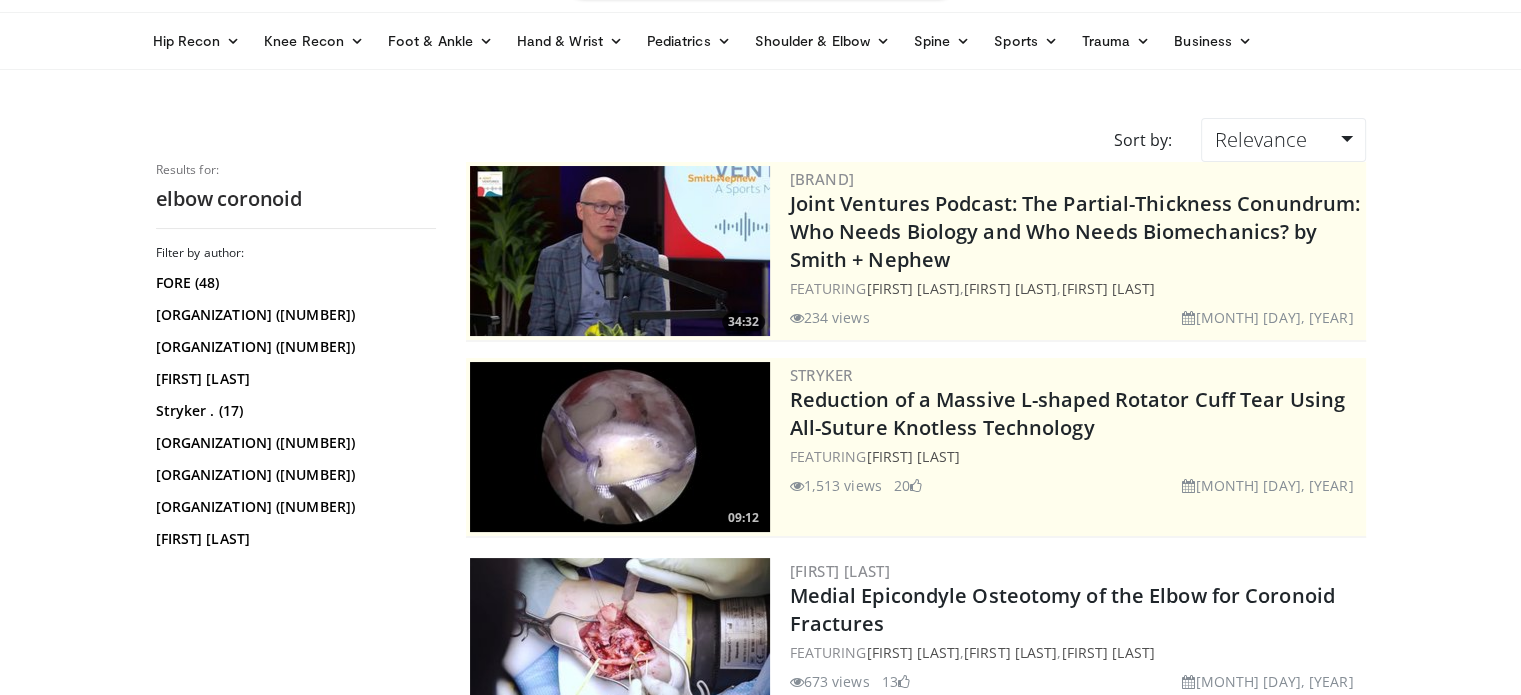 scroll, scrollTop: 0, scrollLeft: 0, axis: both 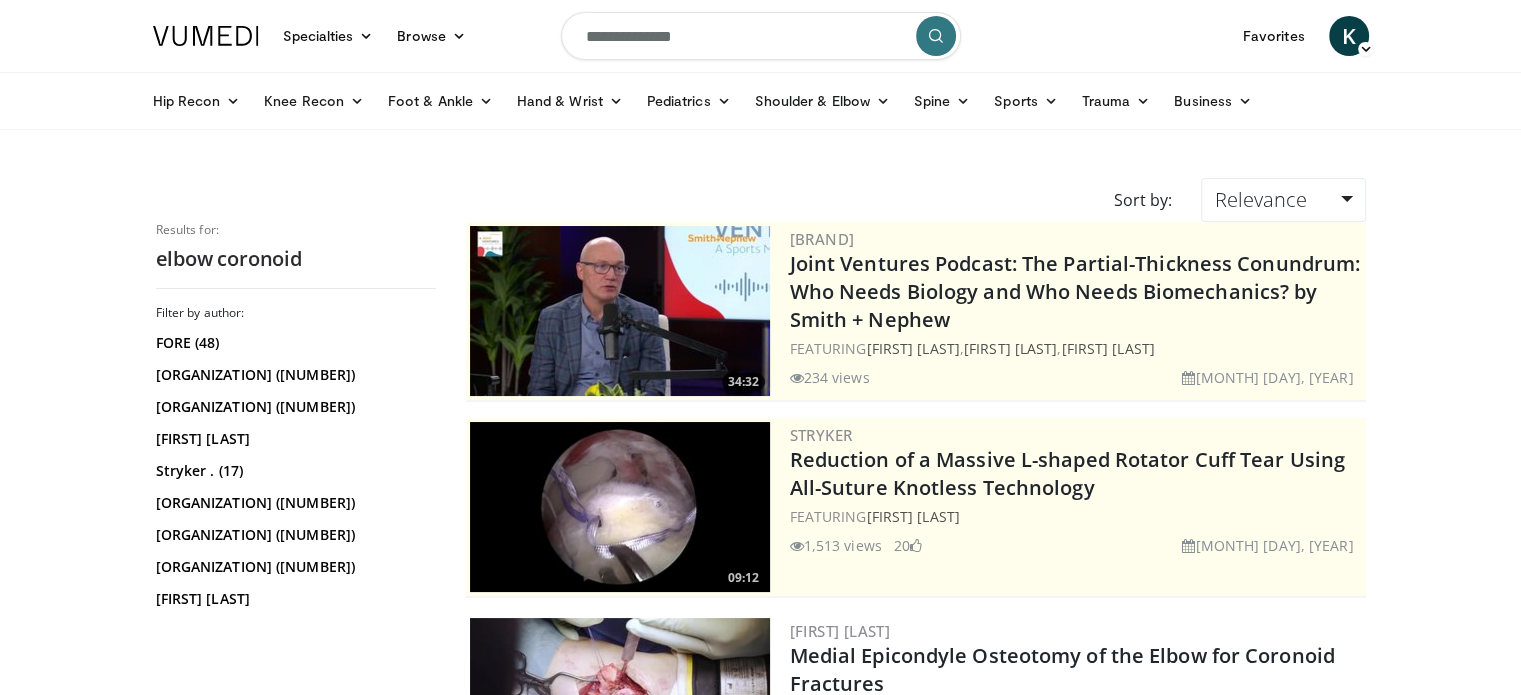 click on "**********" at bounding box center (761, 36) 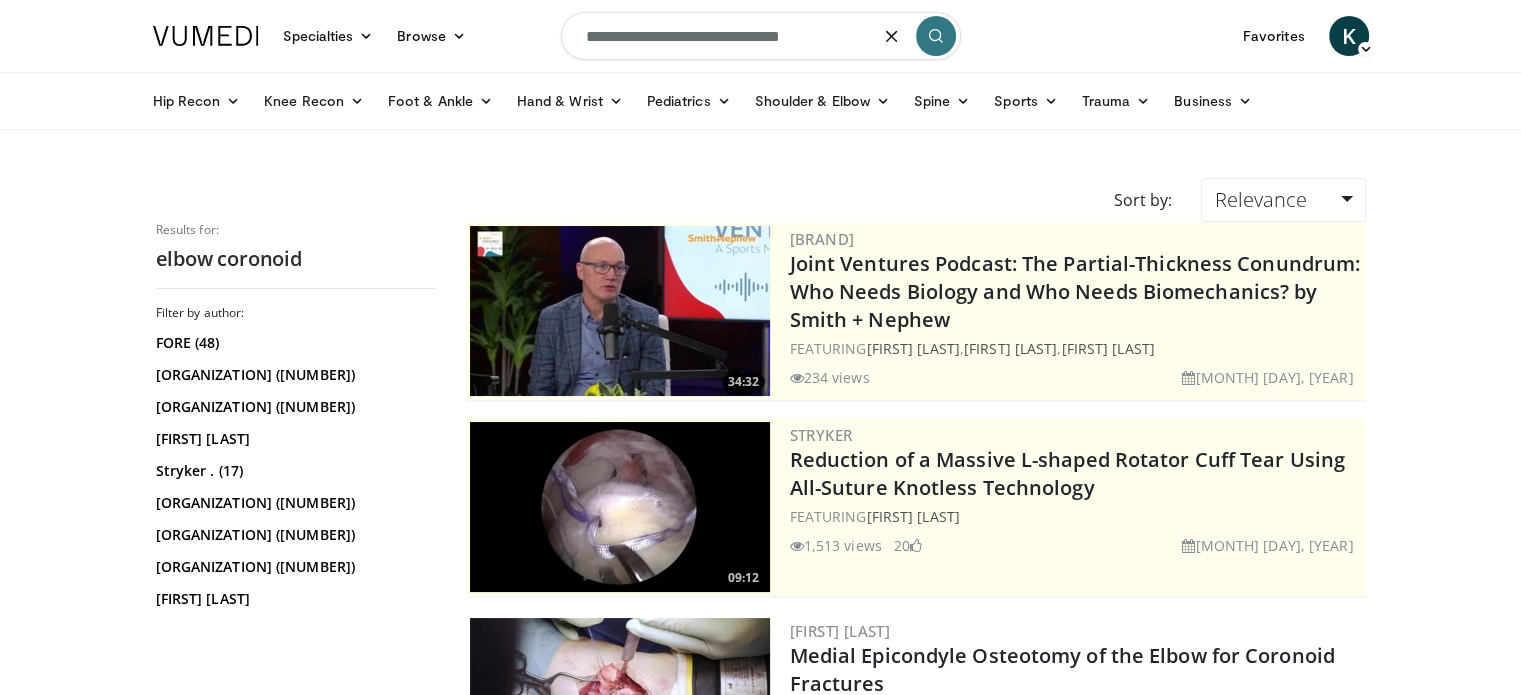 type on "**********" 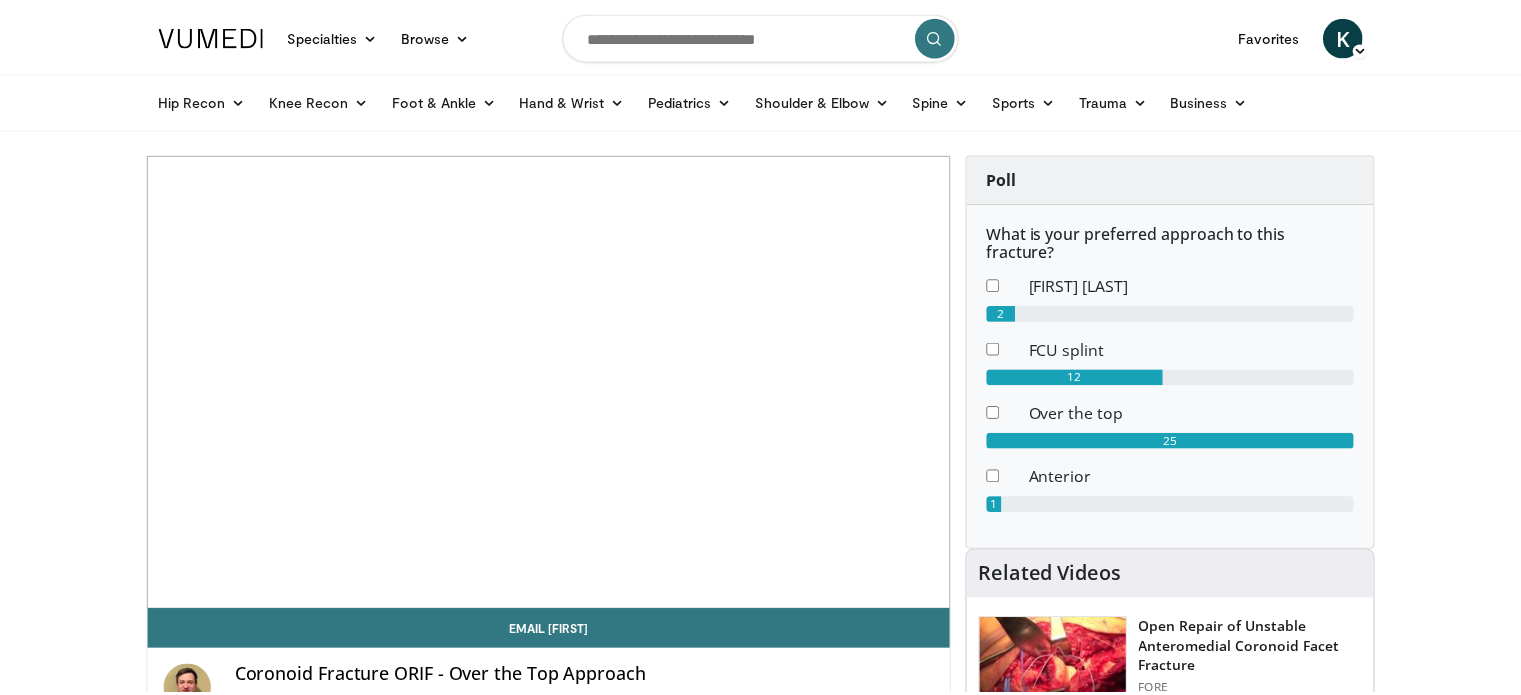scroll, scrollTop: 0, scrollLeft: 0, axis: both 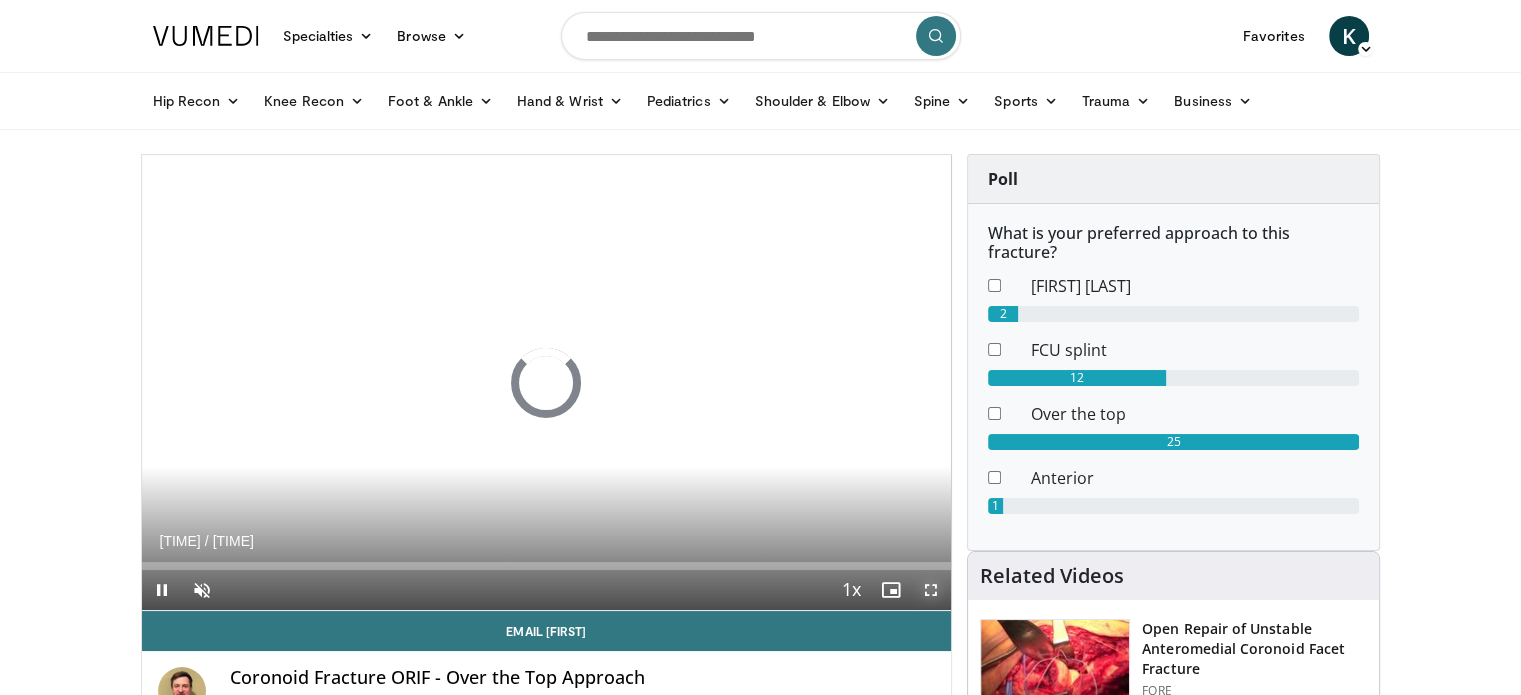 click at bounding box center (931, 590) 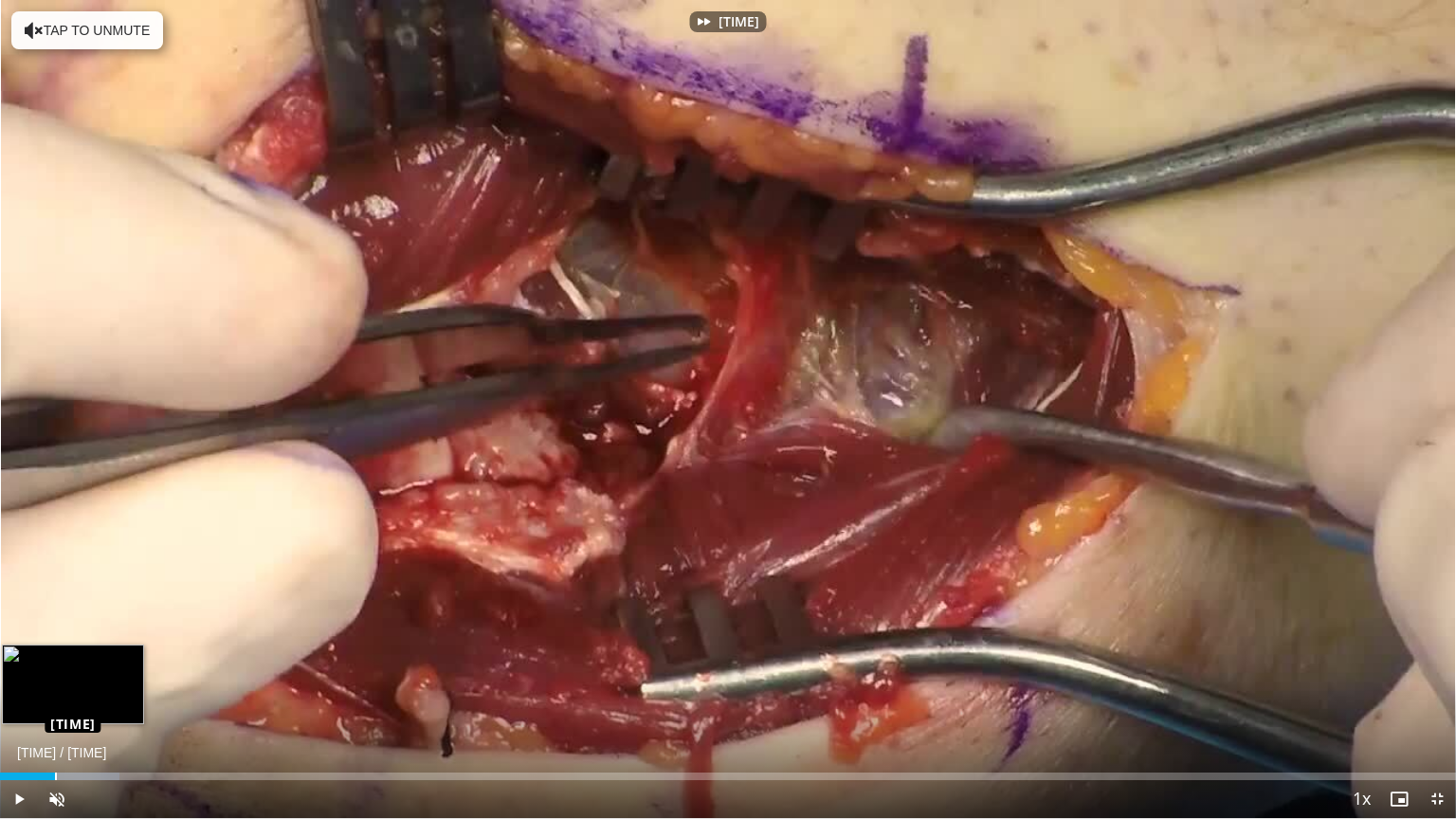 click on "Loaded :  [PERCENTAGE]% [TIME] [TIME]" at bounding box center [728, 771] 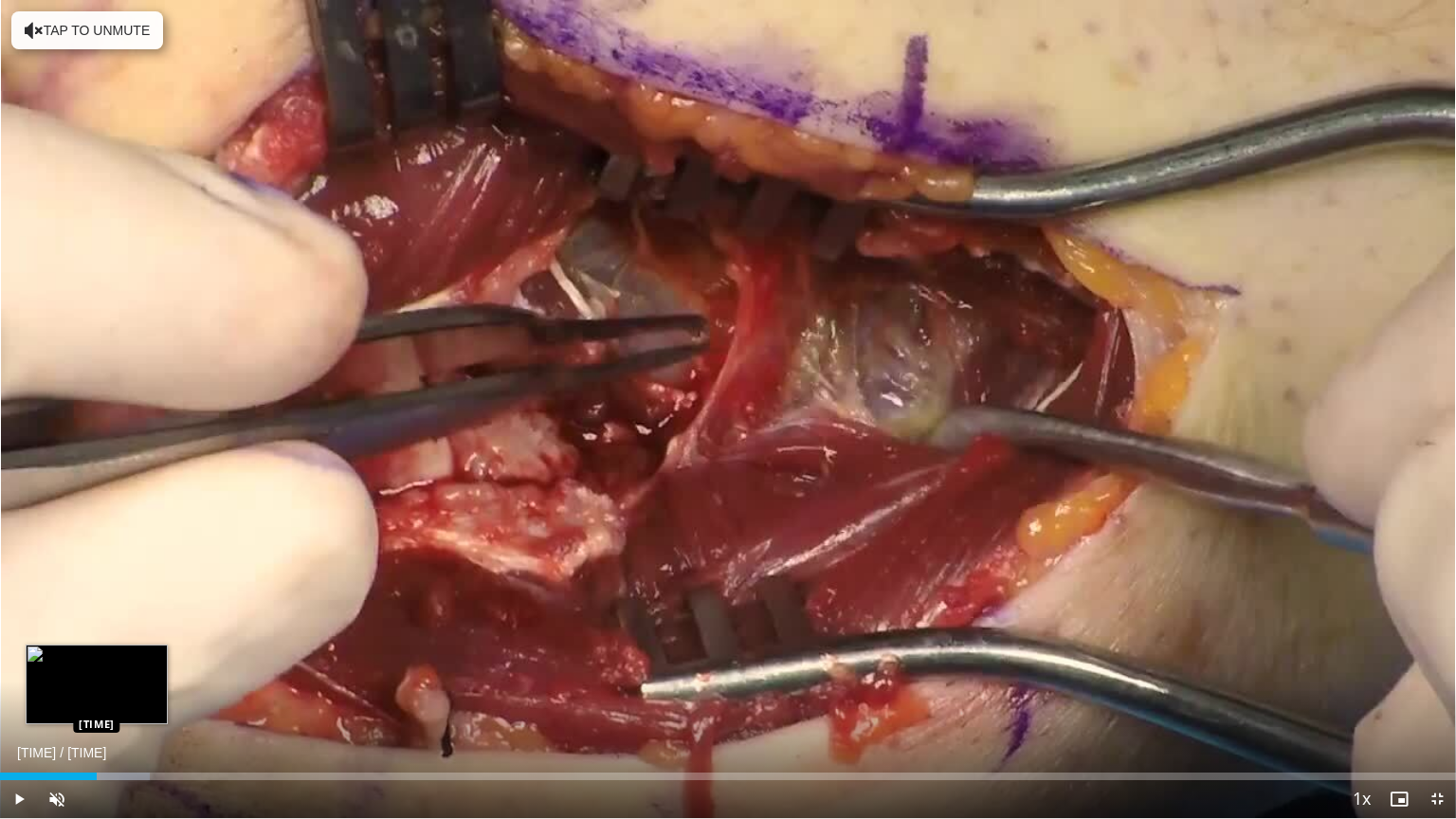 click on "Loaded :  10.28% 0:32 0:32" at bounding box center [728, 776] 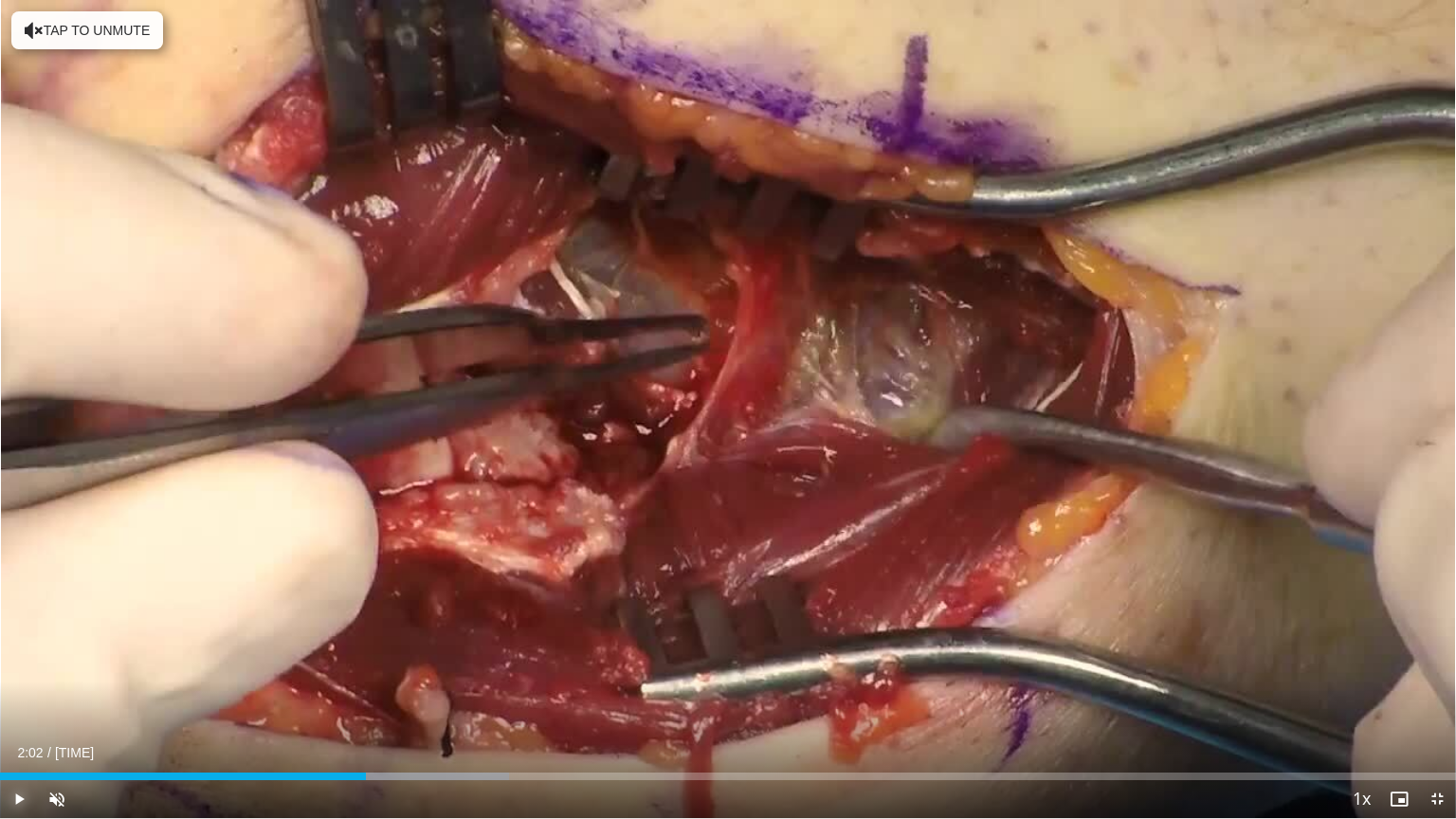 click at bounding box center (19, 799) 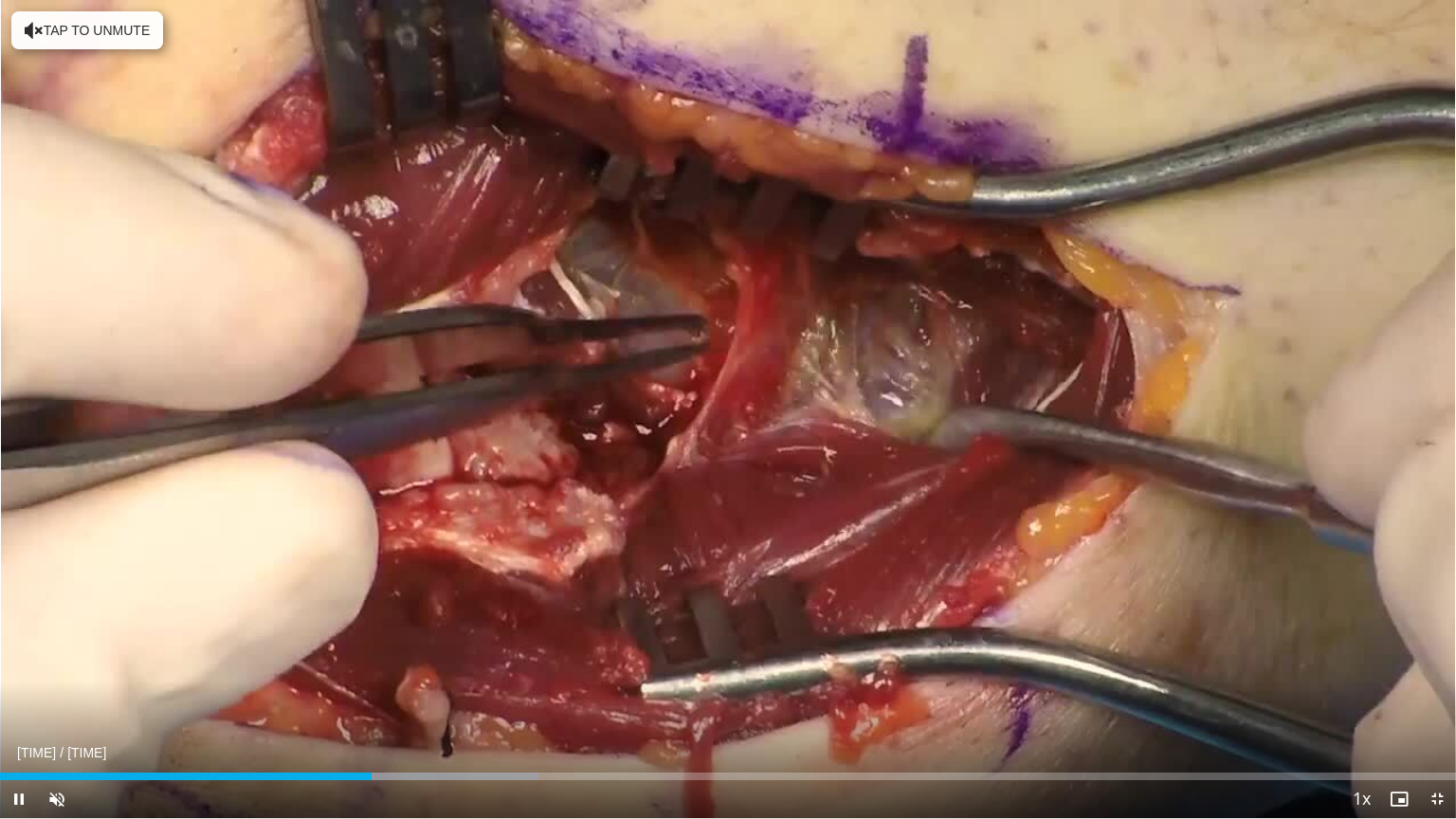 click on "Current Time  2:04 / Duration  8:06 Pause Skip Backward Skip Forward Unmute Loaded :  37.01% 2:04 3:07 Stream Type  LIVE Seek to live, currently behind live LIVE   1x Playback Rate 0.5x 0.75x 1x , selected 1.25x 1.5x 1.75x 2x Chapters Chapters Descriptions descriptions off , selected Captions captions settings , opens captions settings dialog captions off , selected Audio Track en (Main) , selected Exit Fullscreen Enable picture-in-picture mode" at bounding box center (728, 799) 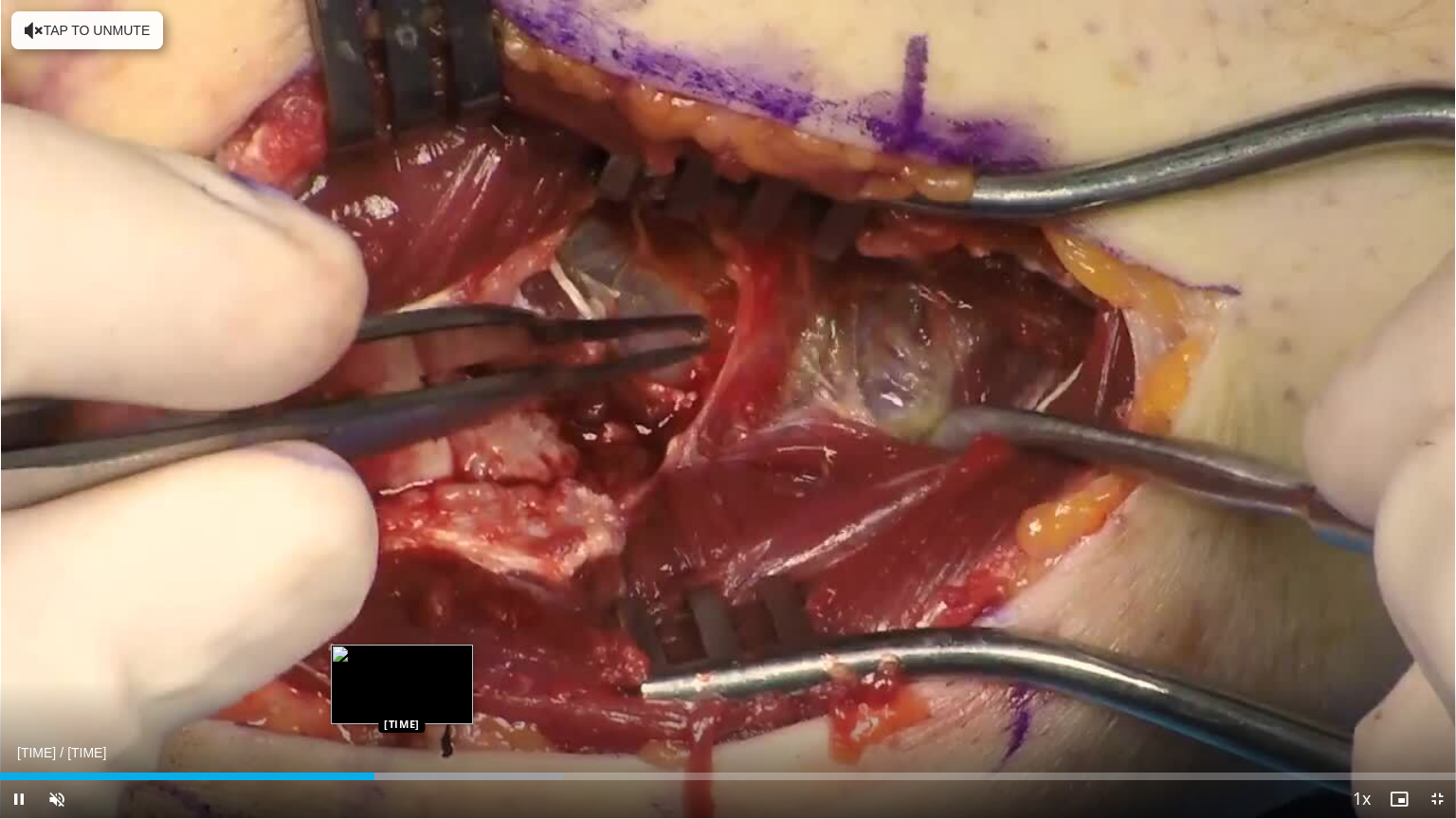 click at bounding box center (423, 776) 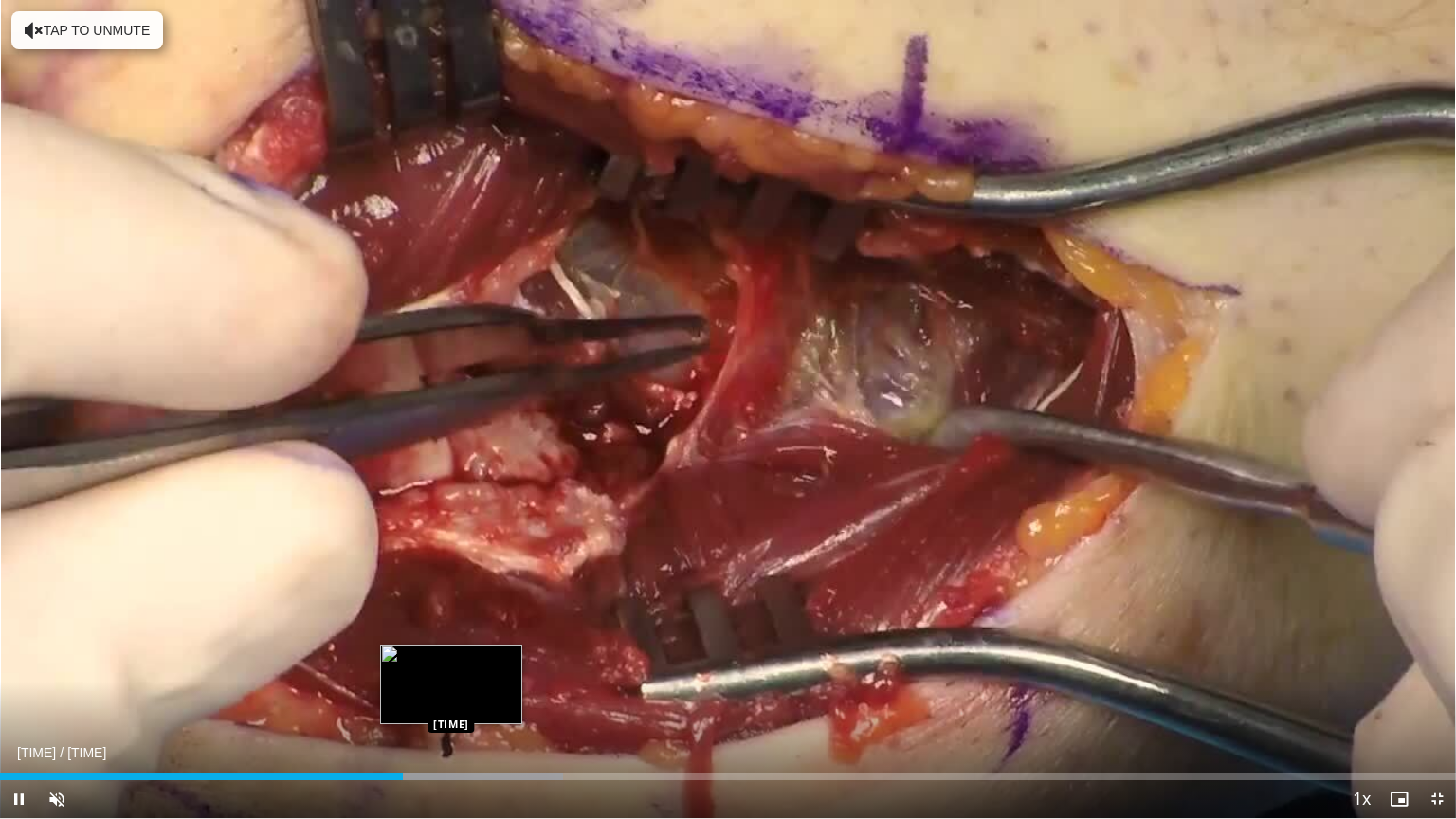 click on "Loaded :  38.70% 2:14 2:30" at bounding box center (728, 776) 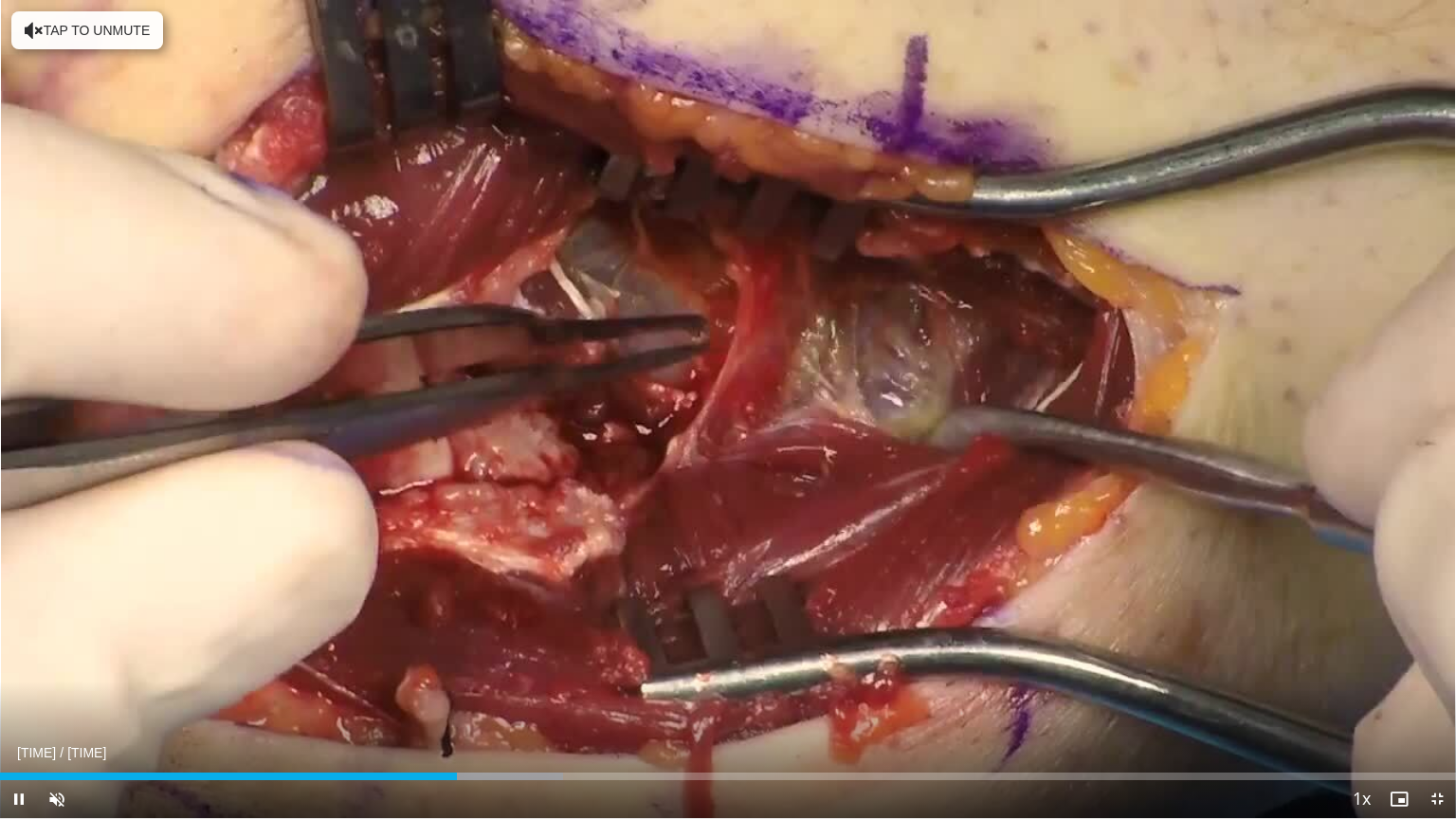 click on "Current Time  2:32 / Duration  8:06 Pause Skip Backward Skip Forward Unmute Loaded :  38.70% 2:32 2:41 Stream Type  LIVE Seek to live, currently behind live LIVE   1x Playback Rate 0.5x 0.75x 1x , selected 1.25x 1.5x 1.75x 2x Chapters Chapters Descriptions descriptions off , selected Captions captions settings , opens captions settings dialog captions off , selected Audio Track en (Main) , selected Exit Fullscreen Enable picture-in-picture mode" at bounding box center (728, 799) 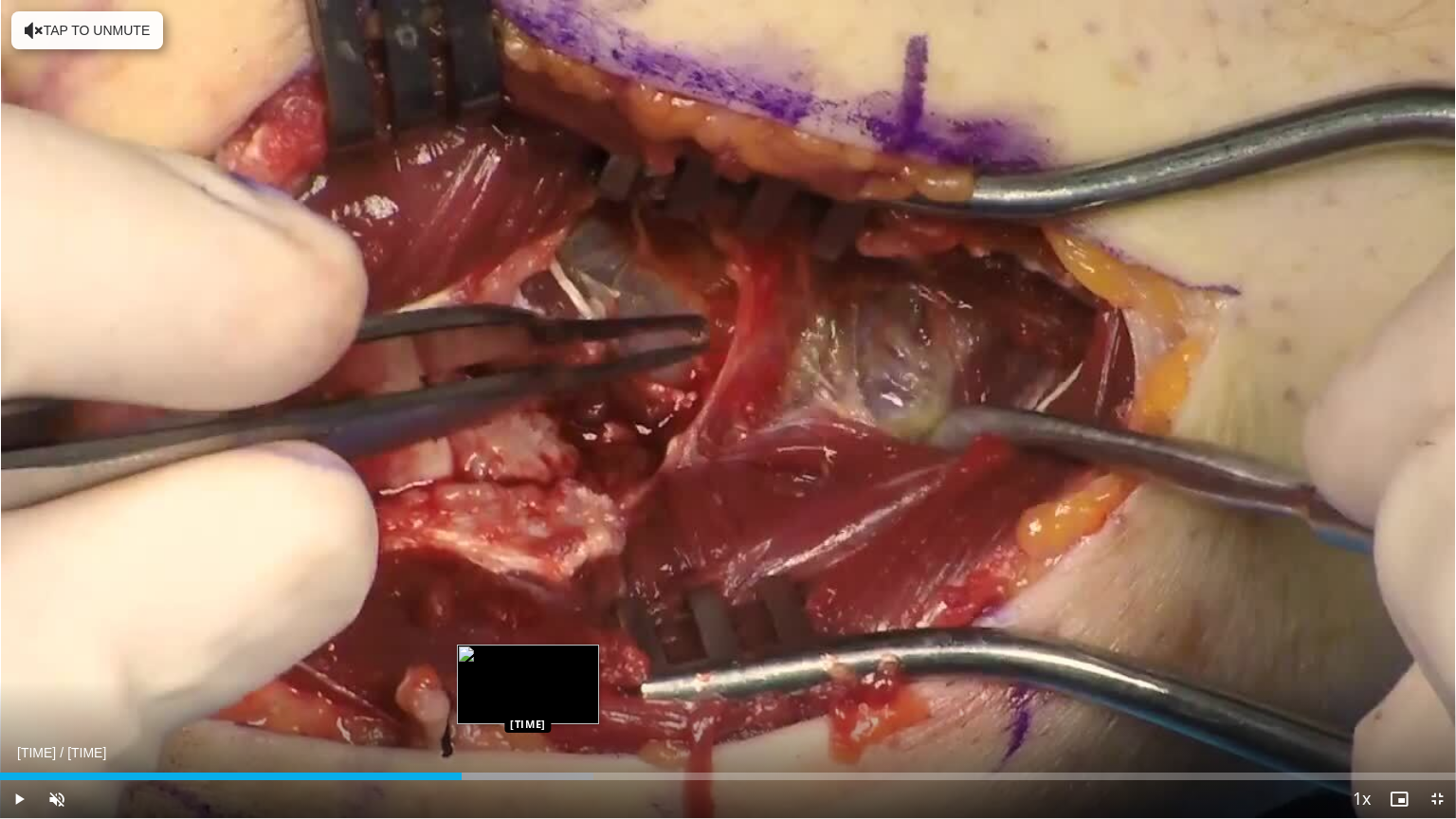 click at bounding box center (485, 776) 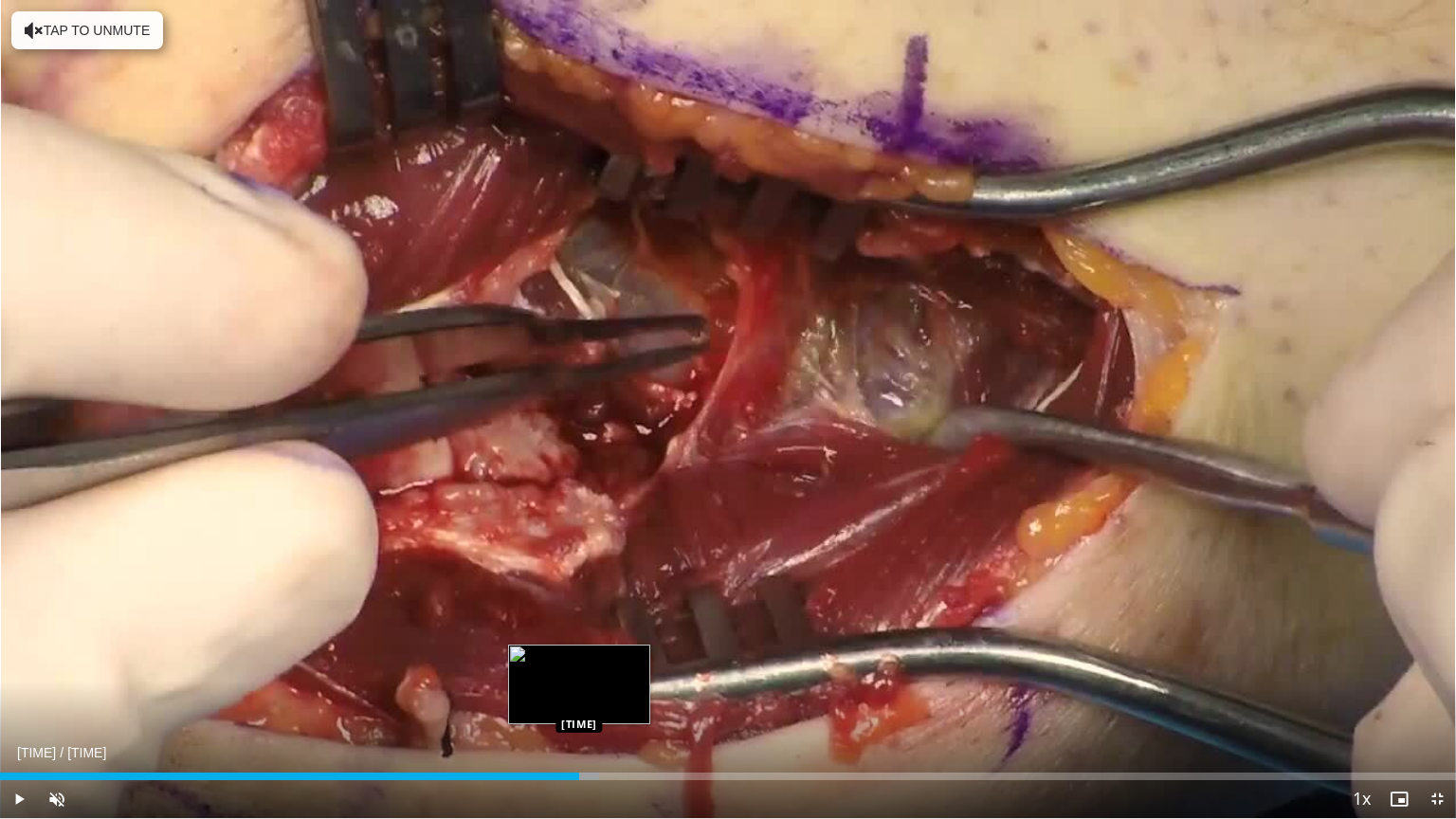 click at bounding box center (519, 776) 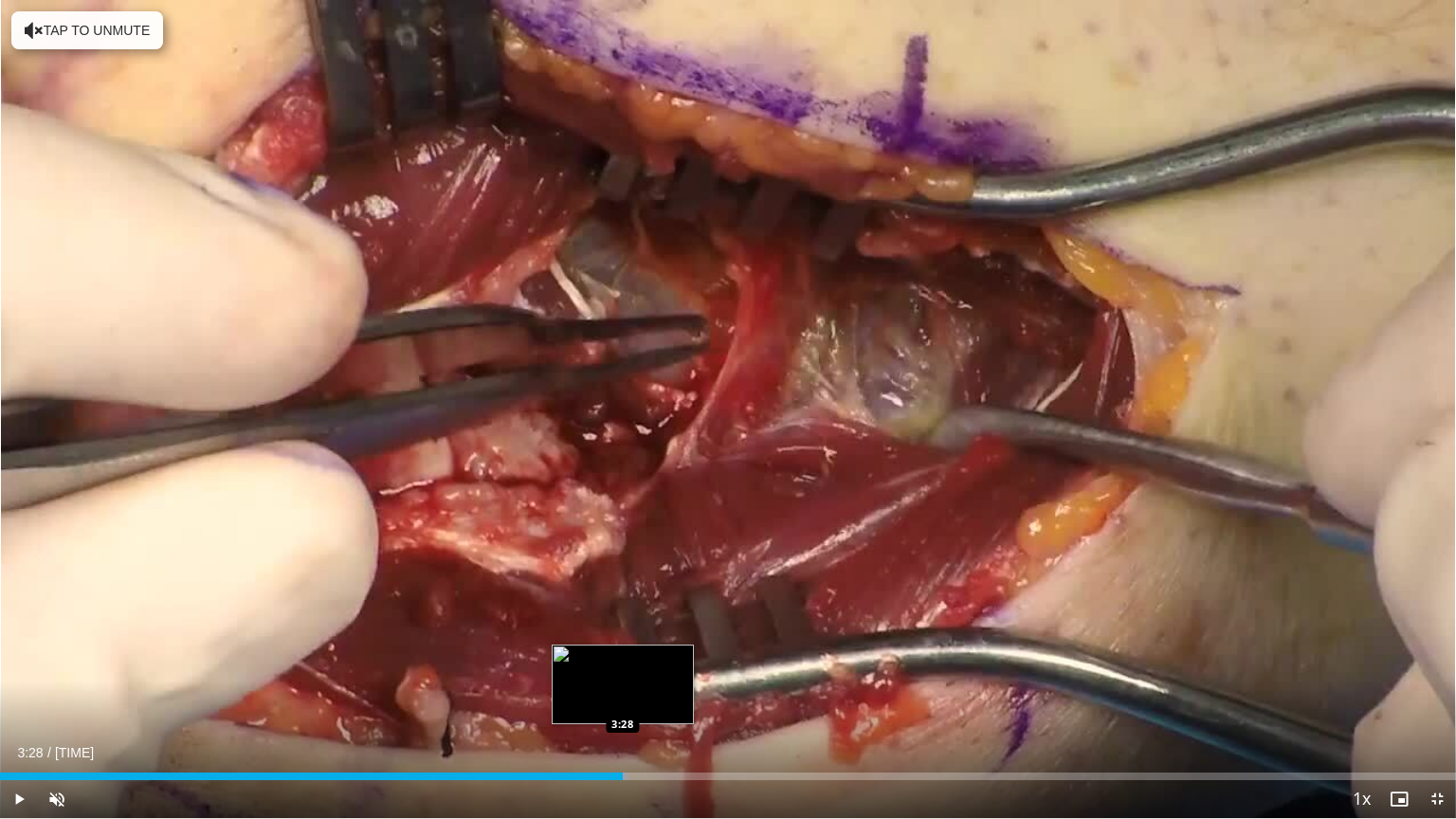 click at bounding box center [562, 776] 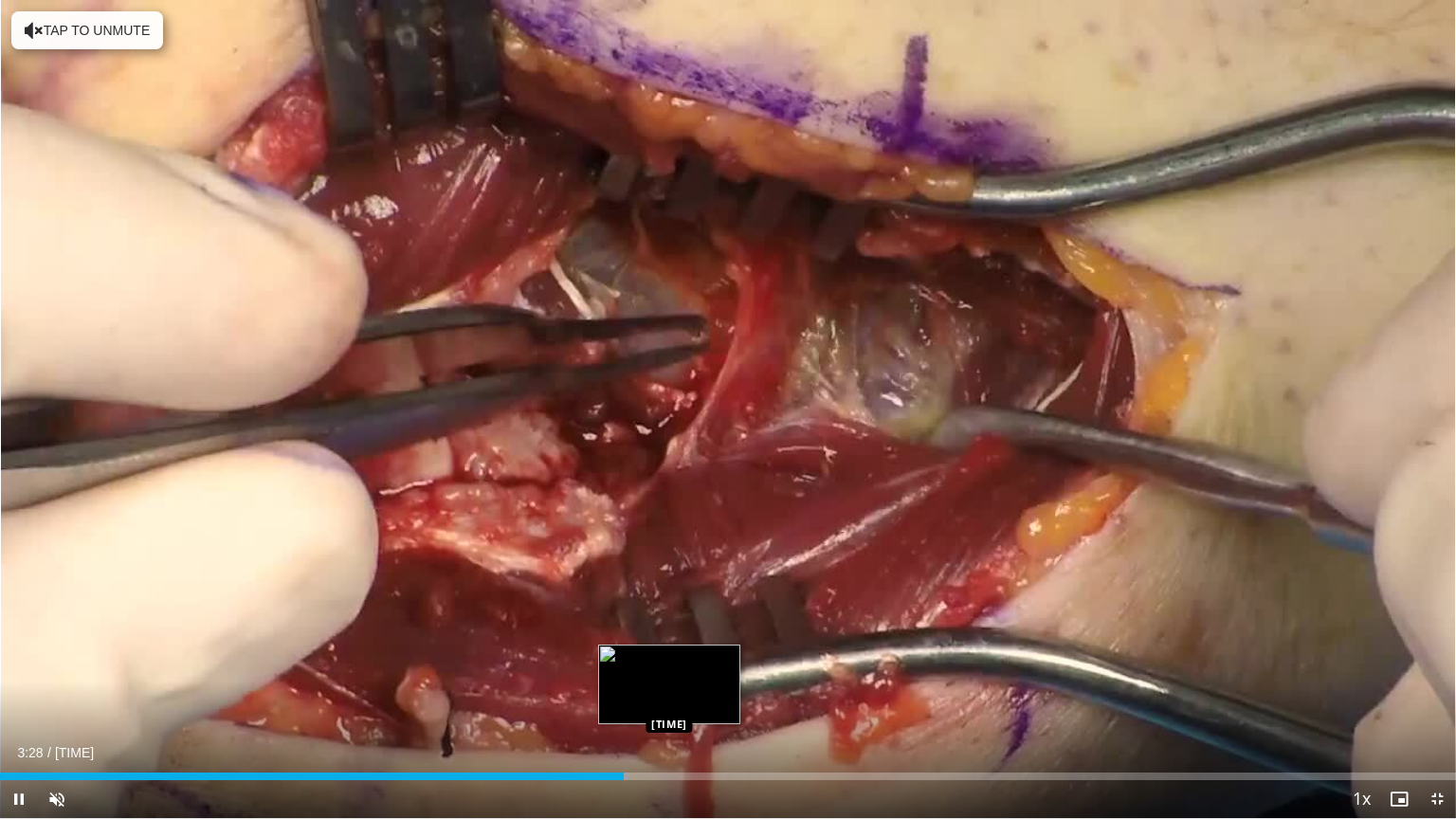 click on "Loaded :  43.18% 3:28 3:43" at bounding box center [728, 776] 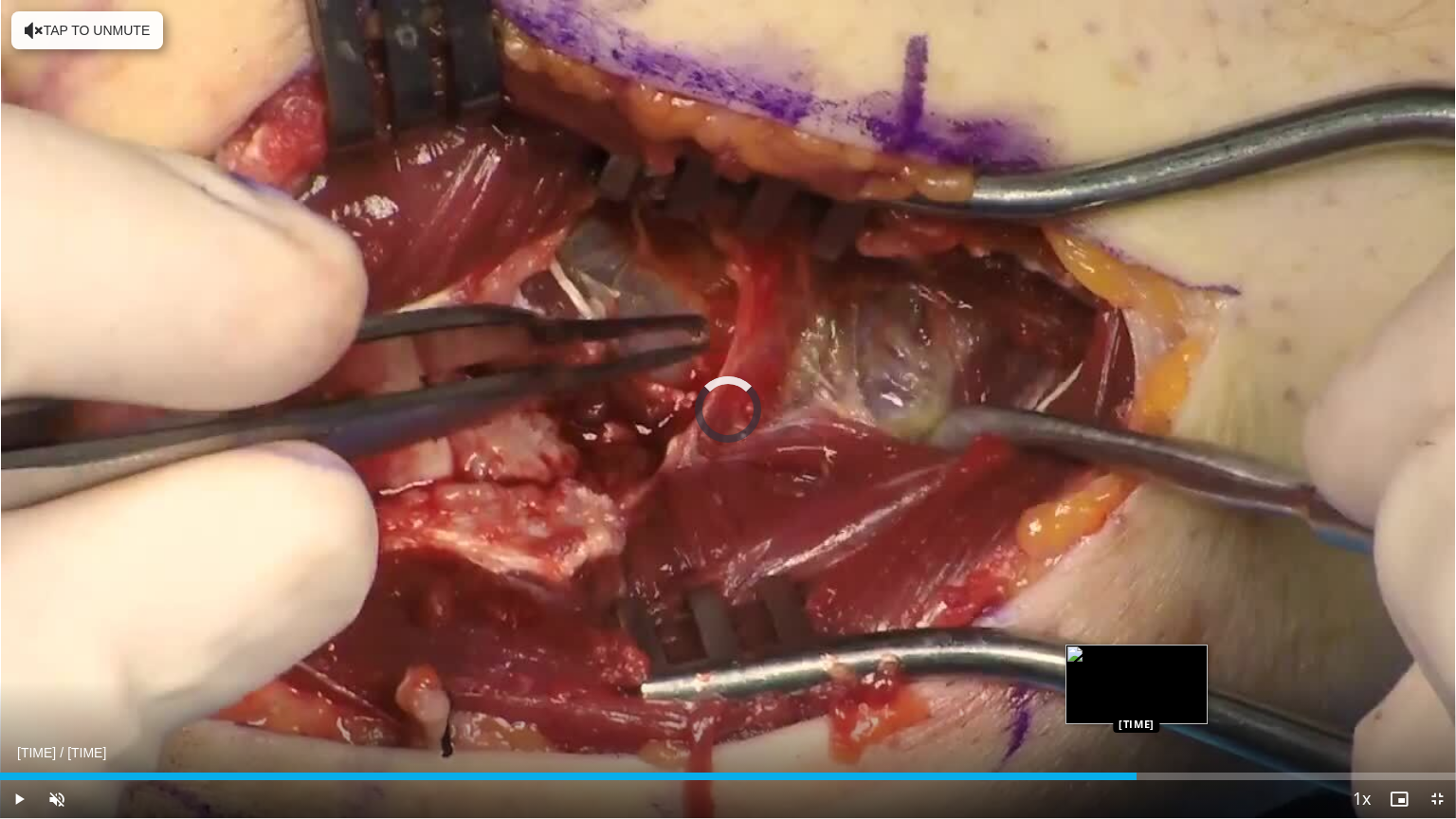 click on "Loaded :  0.00% 3:43 6:20" at bounding box center [728, 776] 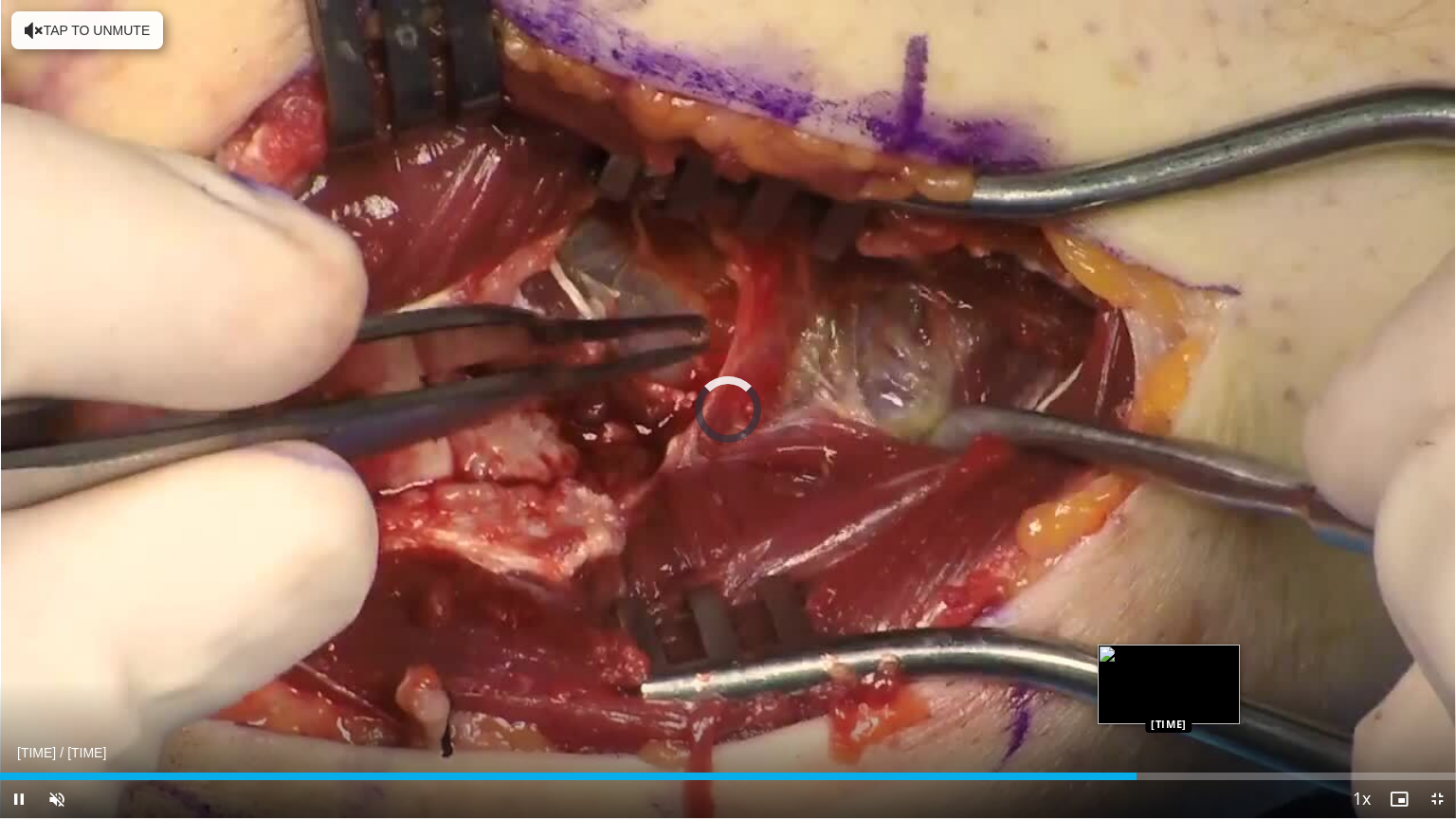 click on "Loaded :  0.00% 6:20 6:30" at bounding box center [728, 771] 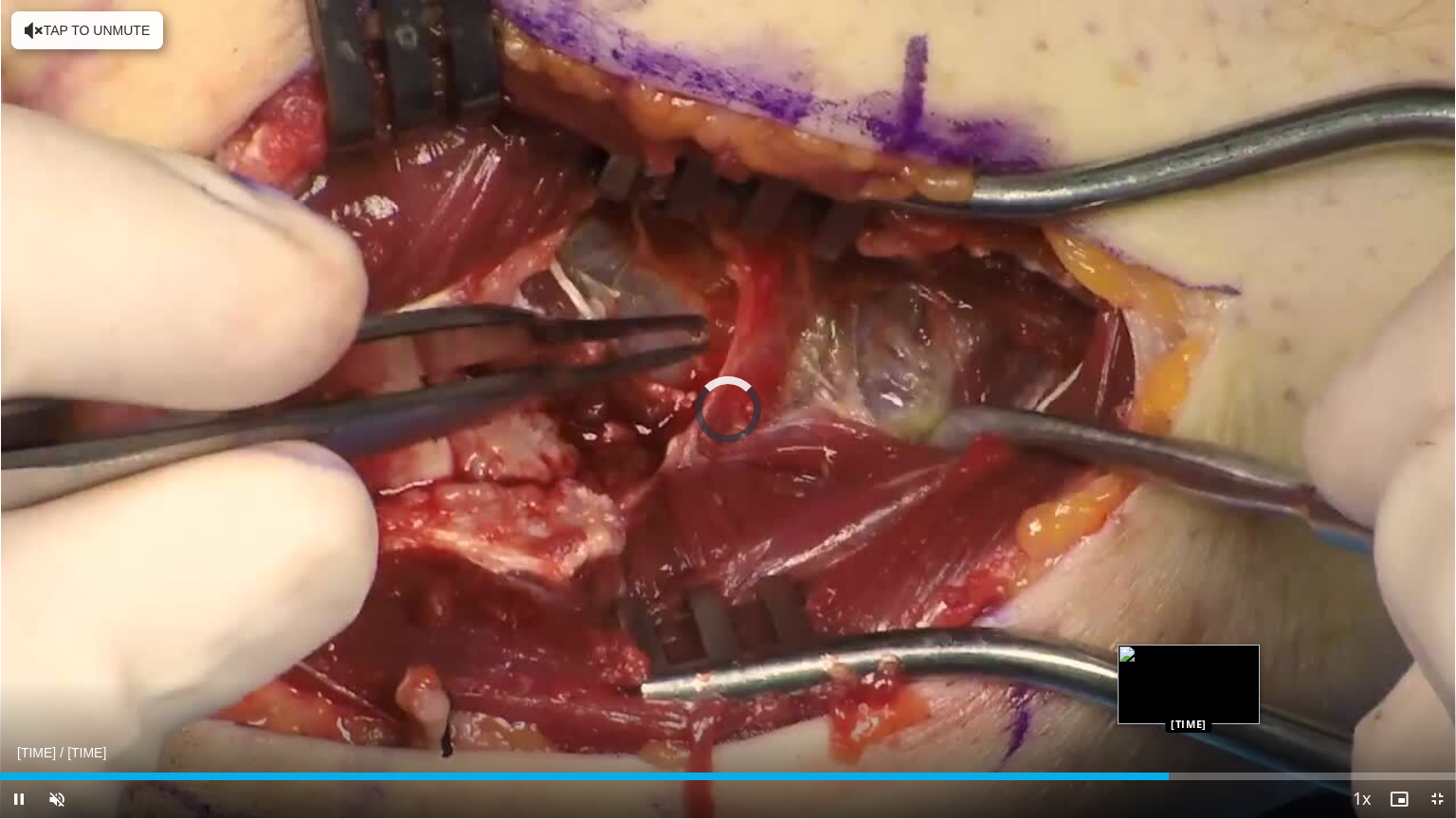 click on "Loaded :  0.00% 6:30 6:37" at bounding box center [728, 776] 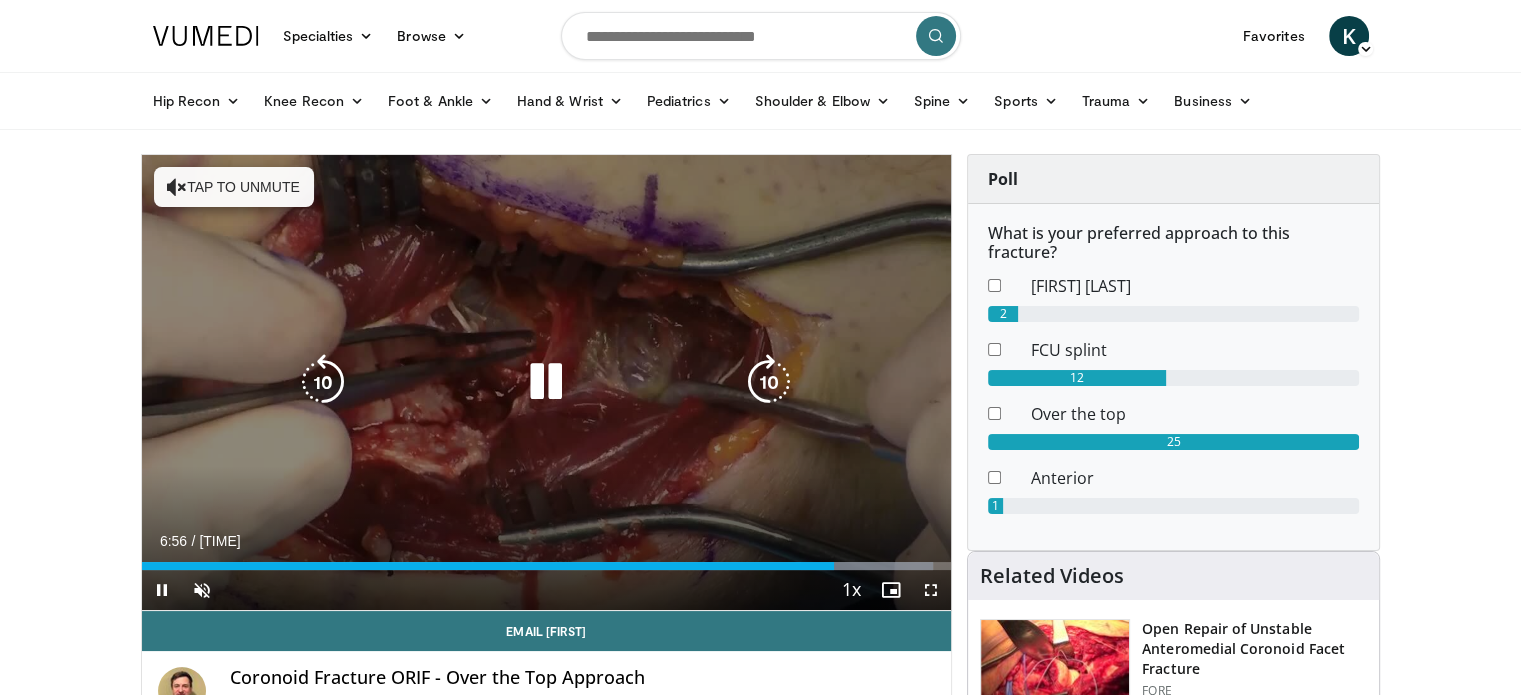 click on "20 seconds
Tap to unmute" at bounding box center (547, 382) 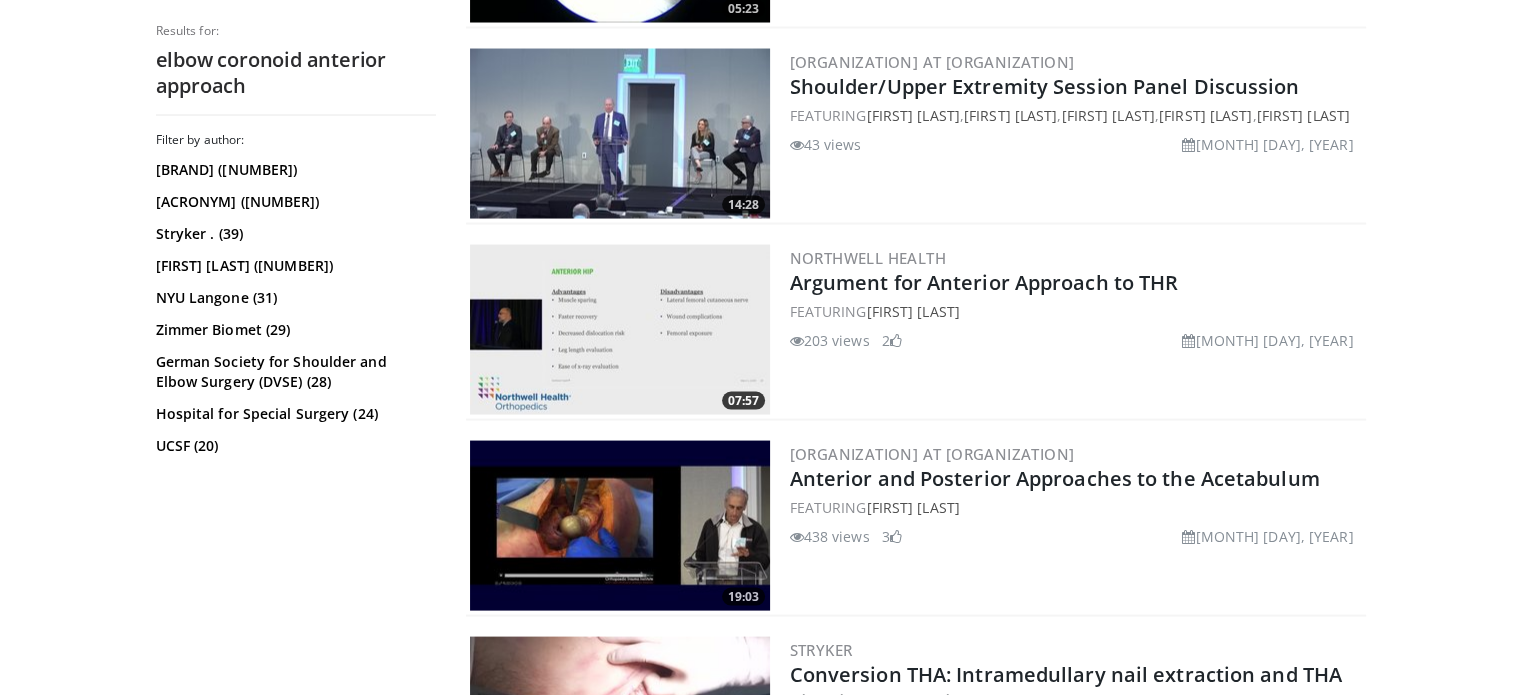 scroll, scrollTop: 4100, scrollLeft: 0, axis: vertical 